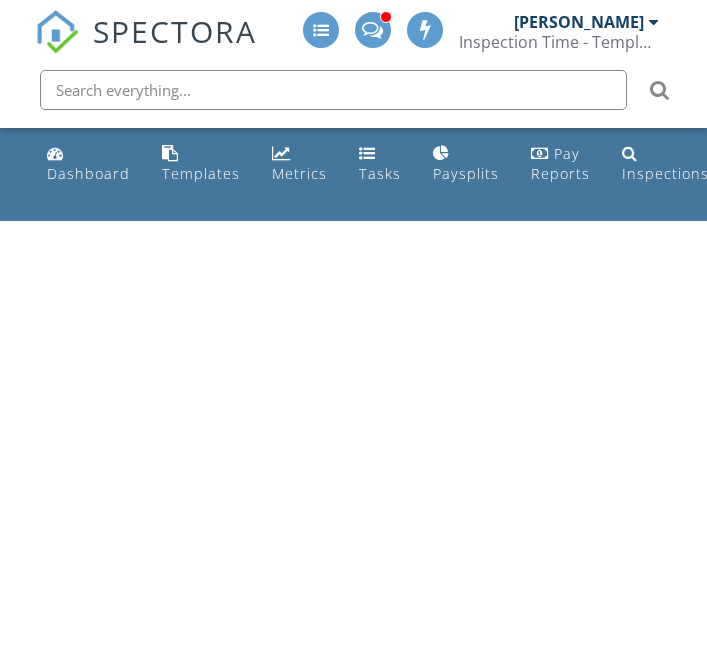 scroll, scrollTop: 0, scrollLeft: 0, axis: both 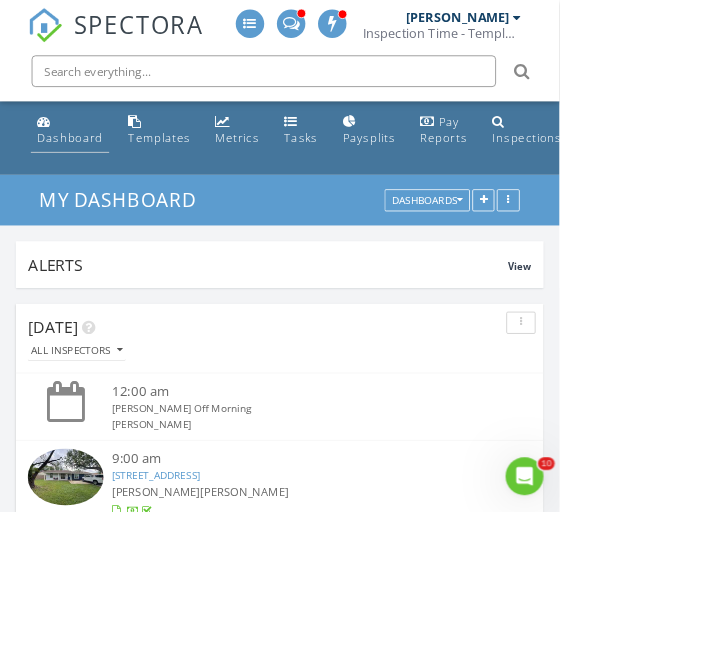 click on "Dashboard" at bounding box center [88, 173] 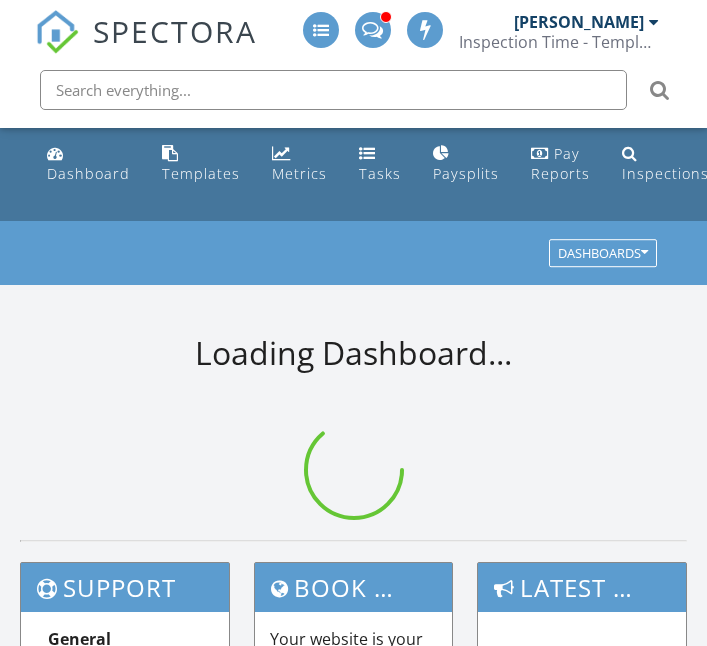 scroll, scrollTop: 0, scrollLeft: 0, axis: both 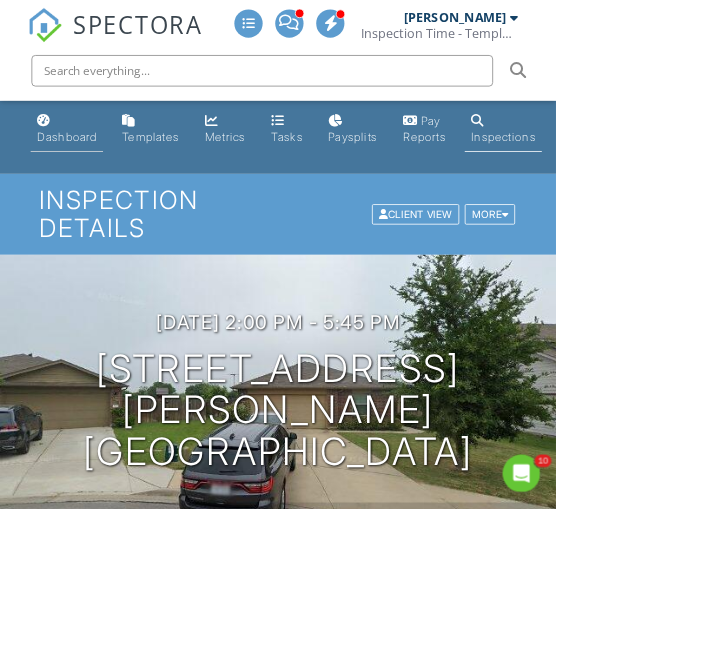 click on "Dashboard" at bounding box center [85, 164] 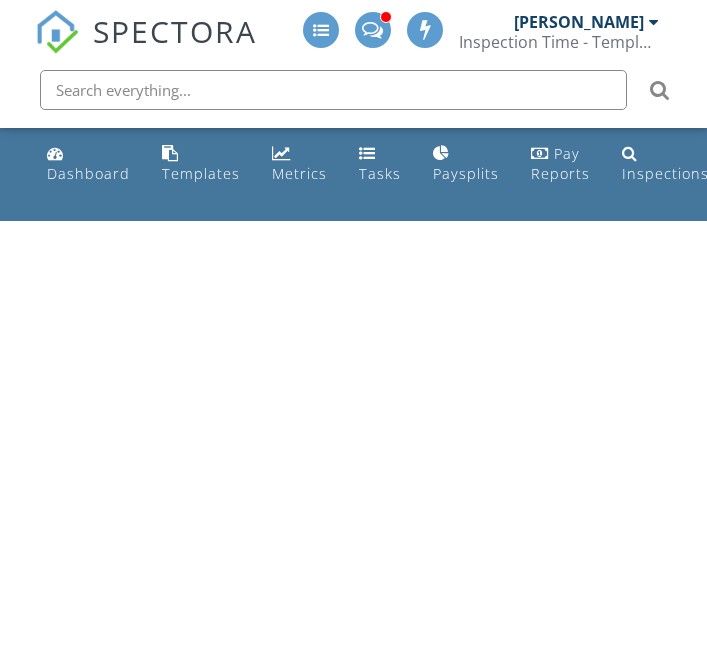 scroll, scrollTop: 0, scrollLeft: 0, axis: both 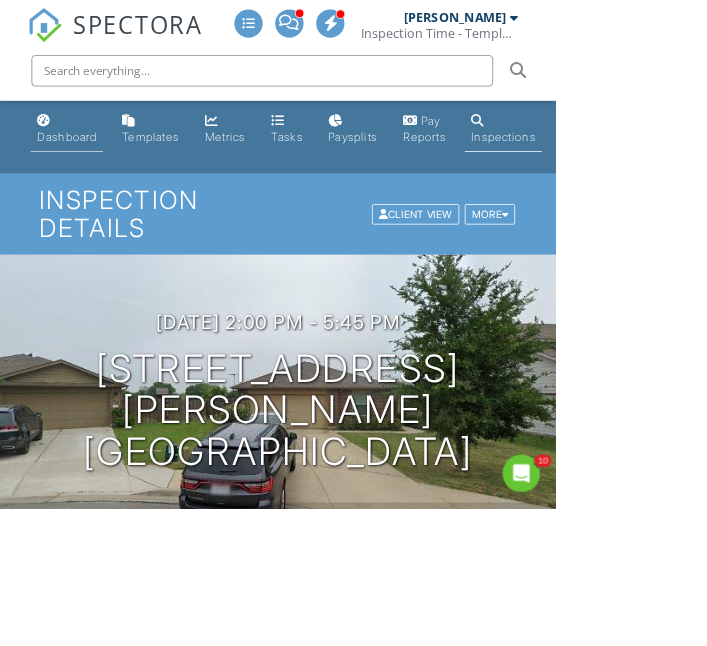 click on "Dashboard" at bounding box center (85, 173) 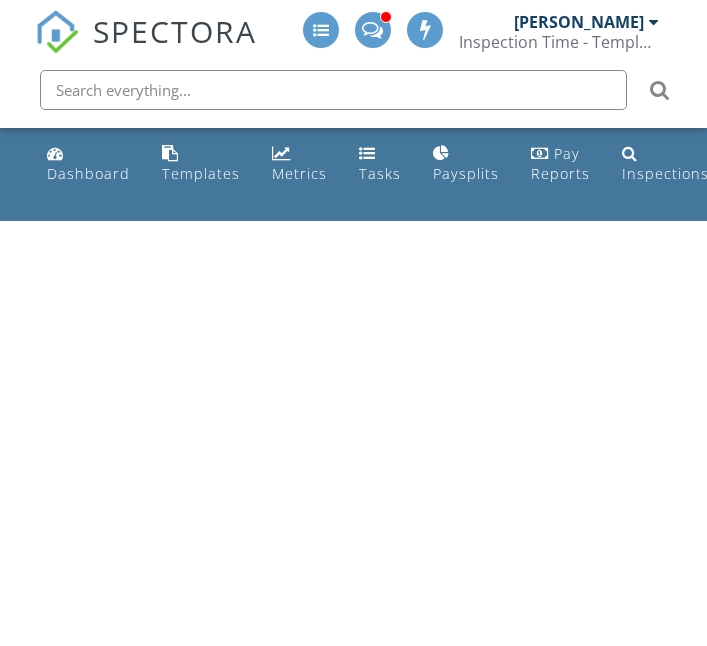 scroll, scrollTop: 0, scrollLeft: 0, axis: both 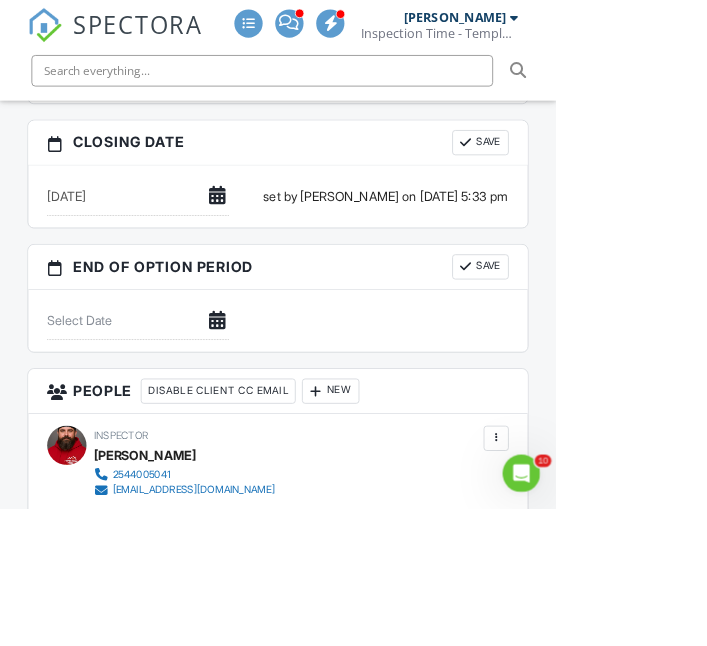 click at bounding box center [631, 557] 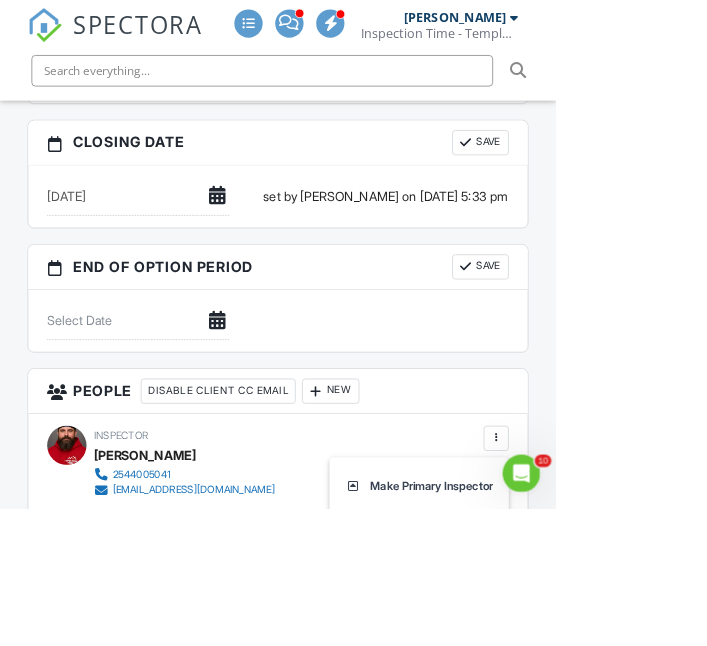 click on "SPECTORA
Aaron Davis
Inspection Time - Temple/Waco
Role:
Inspector
Change Role
Dashboard
New Inspection
Inspections
Calendar
Template Editor
Contacts
Automations
Team
Metrics
Payments
Data Exports
Billing
Conversations
Tasks
Reporting
Advanced
Equipment
Settings
What's New
Sign Out
Change Active Role
Your account has more than one possible role. Please choose how you'd like to view the site:
Company/Agency
City
Role
Dashboard
Templates
Metrics
Tasks
Paysplits
Pay Reports
Inspections
Settings
Support Center
Inspection Details
Client View" at bounding box center [353, 592] 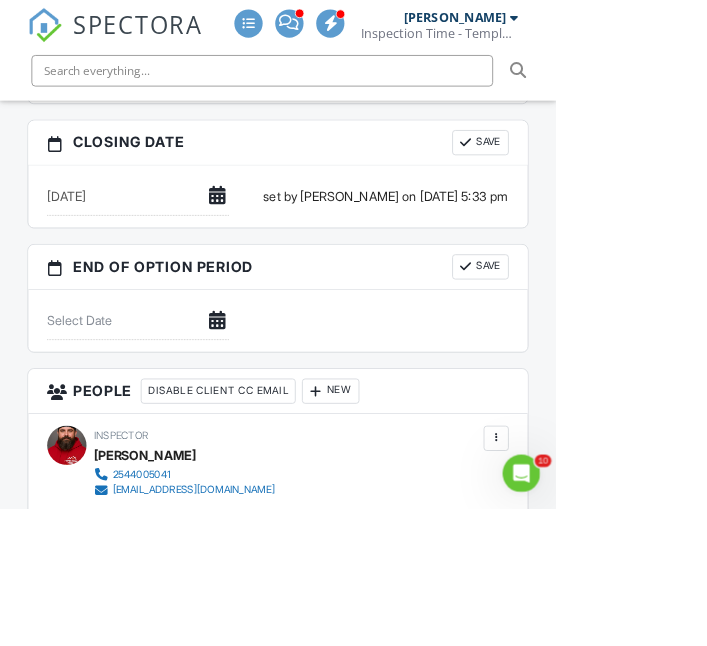 click at bounding box center (401, 497) 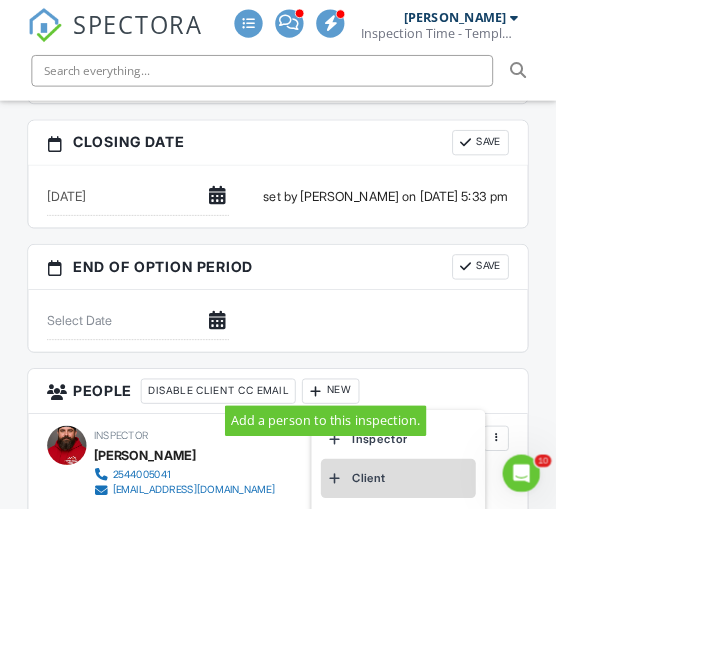click on "Client" at bounding box center [506, 608] 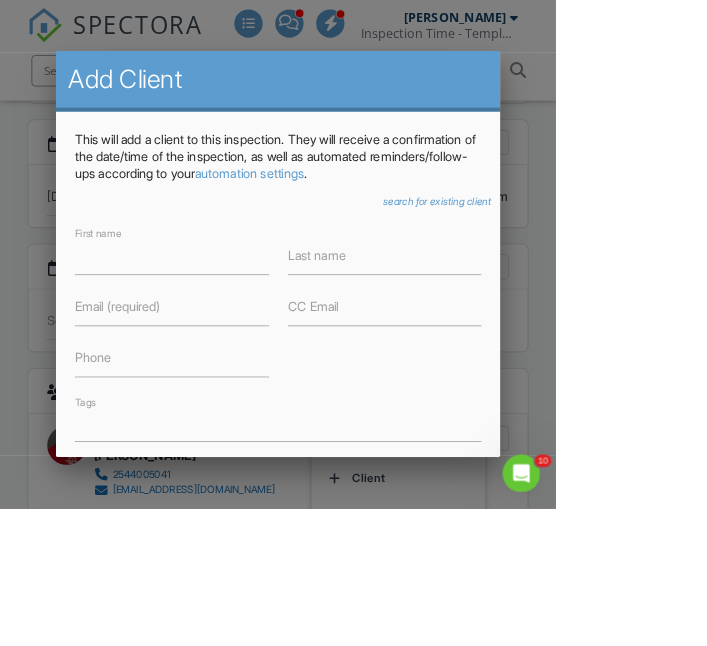 click at bounding box center (353, 304) 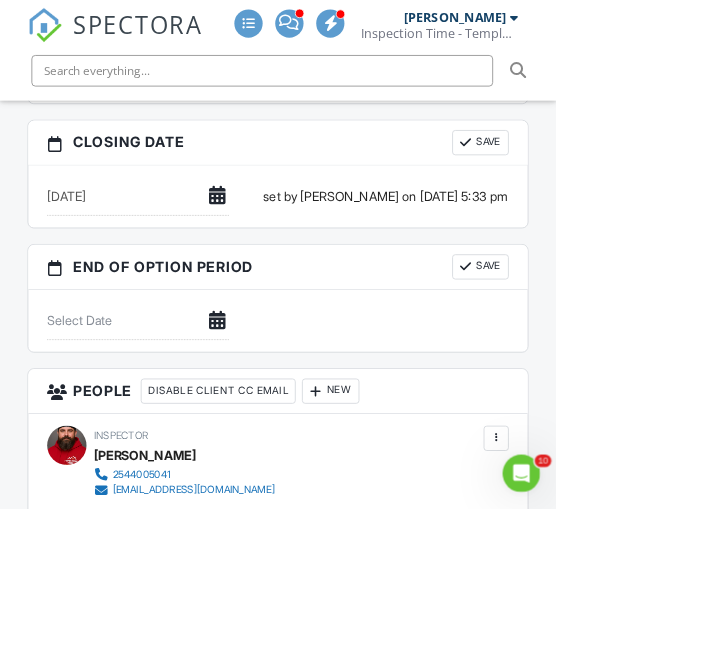 click on "New" at bounding box center (420, 497) 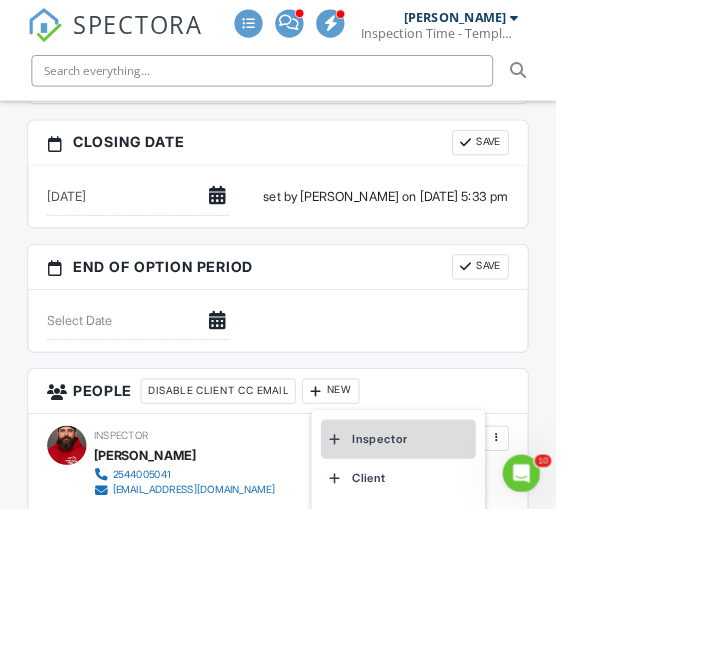 click on "Inspector" at bounding box center (506, 558) 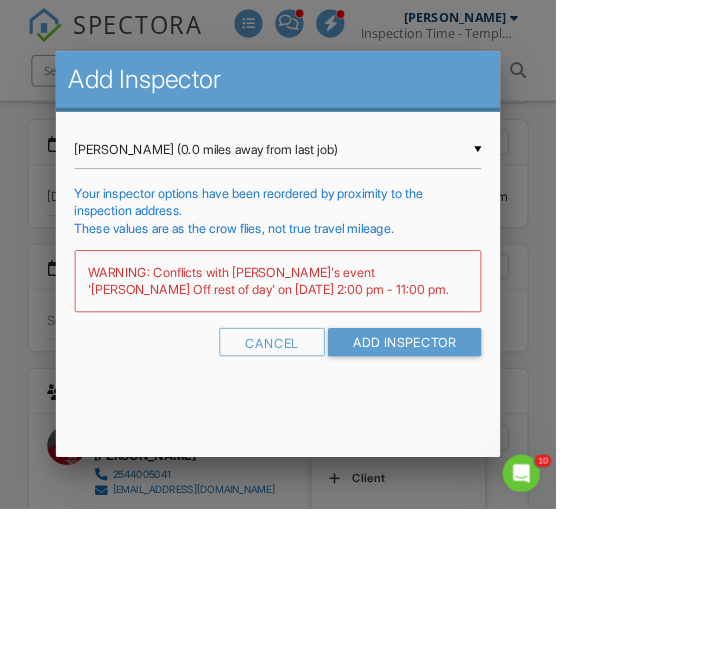click on "Robert Luis Ochoa Jr (0.0 miles away from last job)" at bounding box center [354, 190] 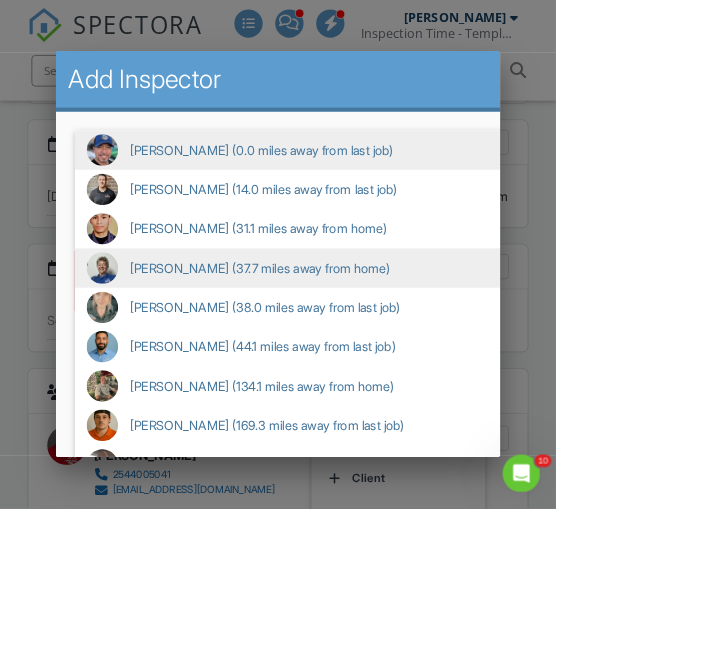 click on "Carol Bubak (37.7 miles away from home)" at bounding box center [430, 341] 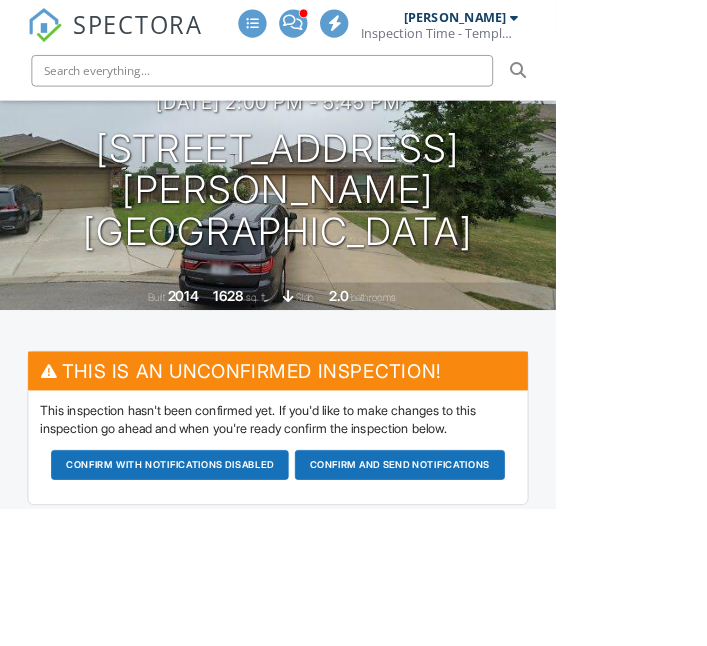 scroll, scrollTop: 1129, scrollLeft: 0, axis: vertical 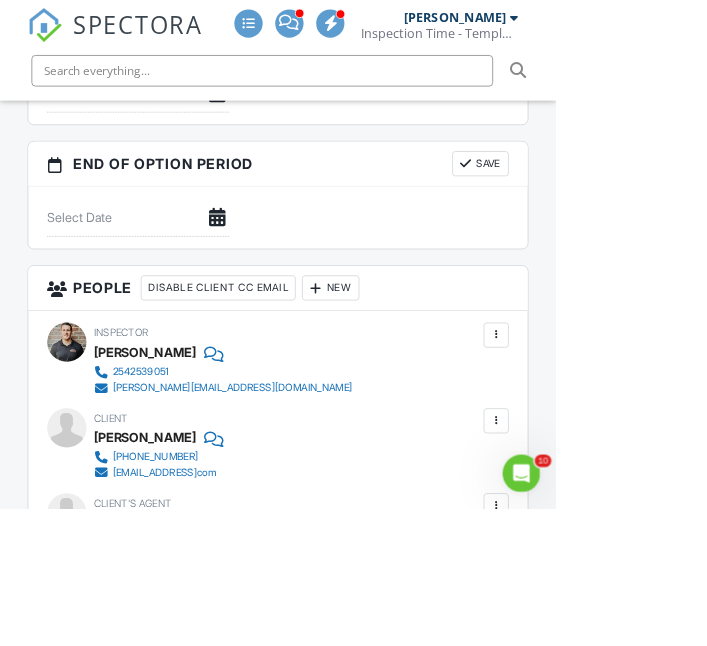 click at bounding box center [631, 426] 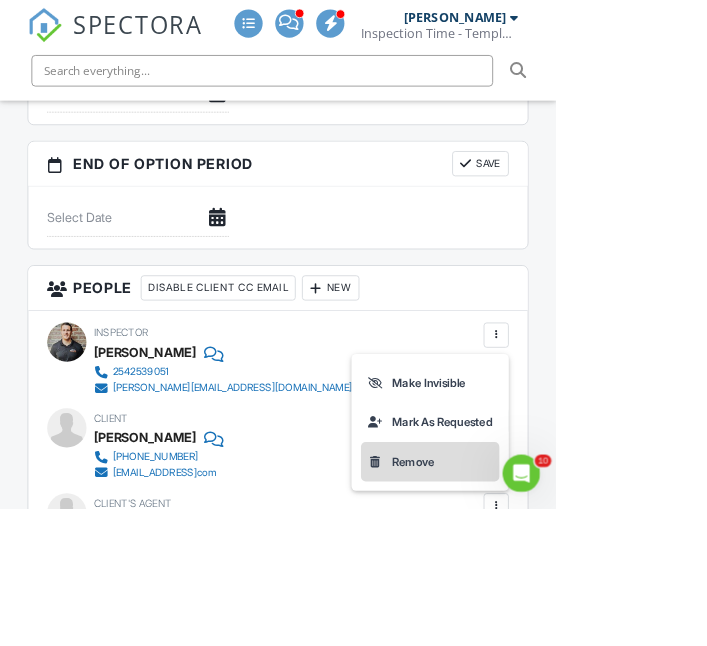 click on "Remove" at bounding box center (547, 587) 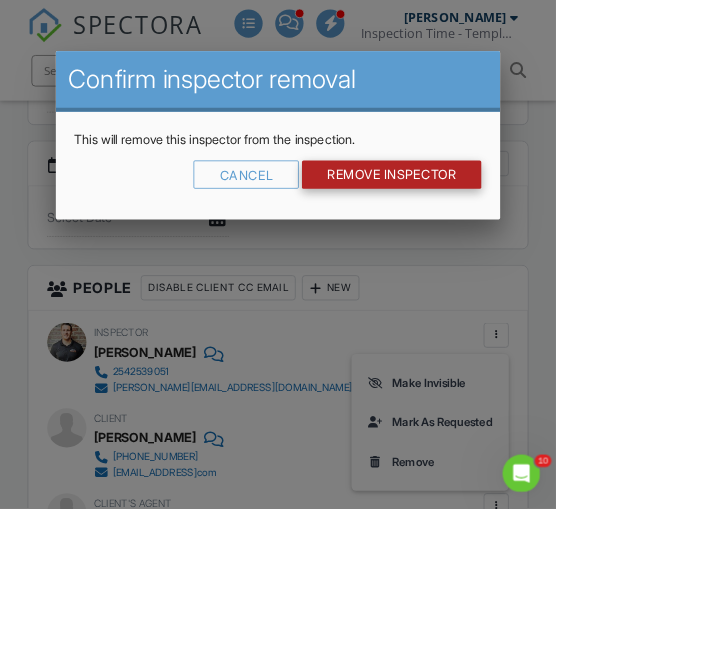 click on "Remove Inspector" at bounding box center [498, 222] 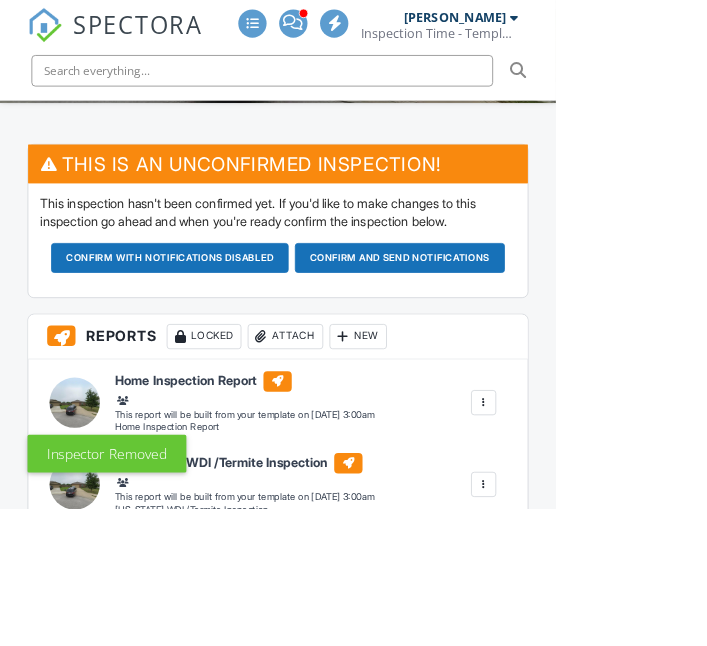 scroll, scrollTop: 543, scrollLeft: 0, axis: vertical 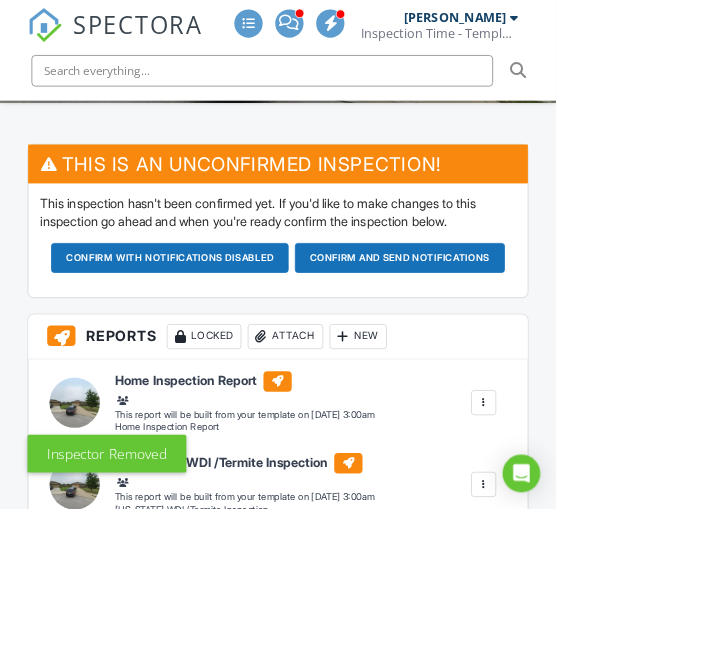 click at bounding box center [436, 428] 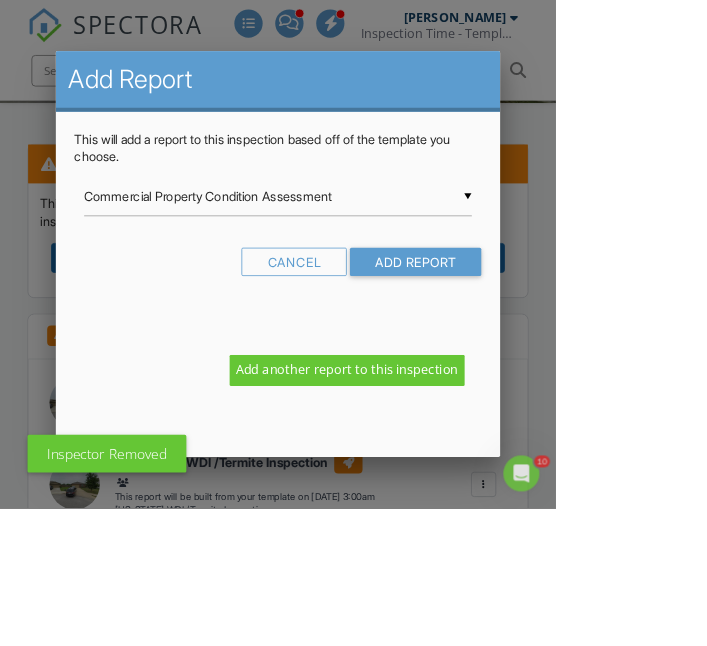 scroll, scrollTop: 0, scrollLeft: 0, axis: both 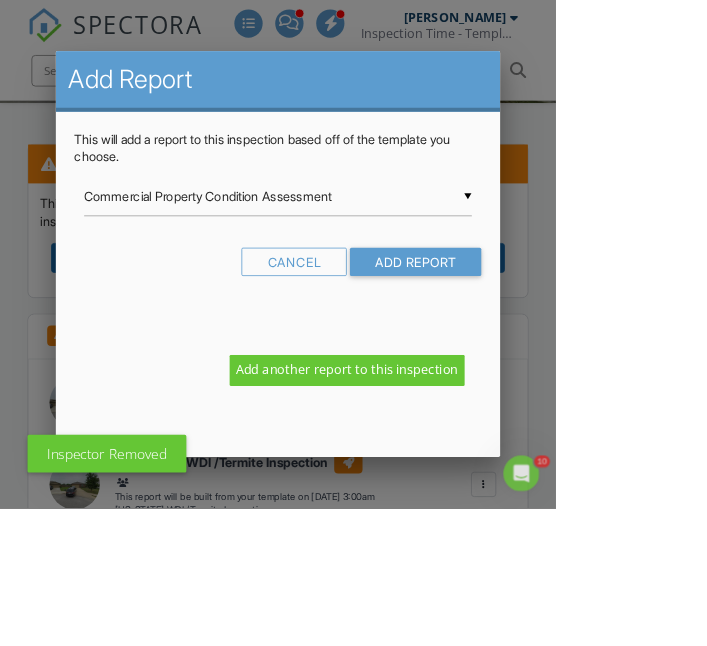 click on "Commercial Property Condition Assessment" at bounding box center [354, 250] 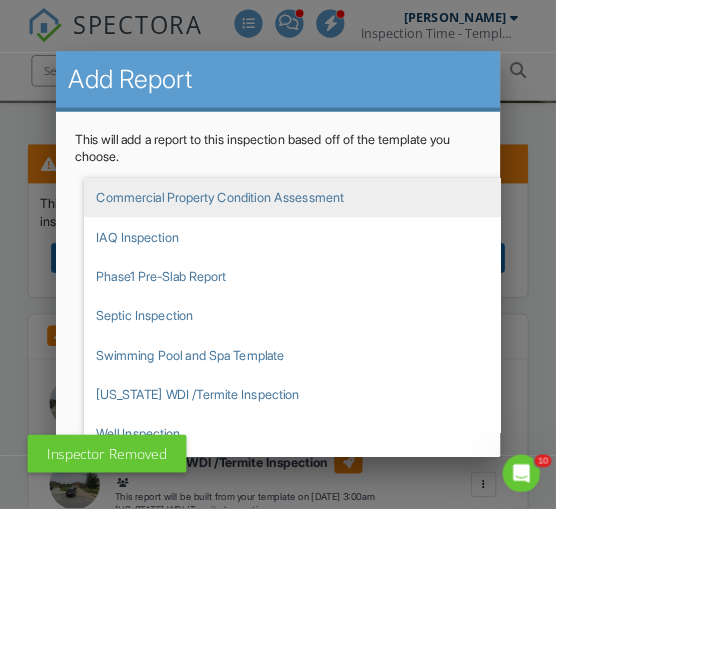 click at bounding box center (353, 304) 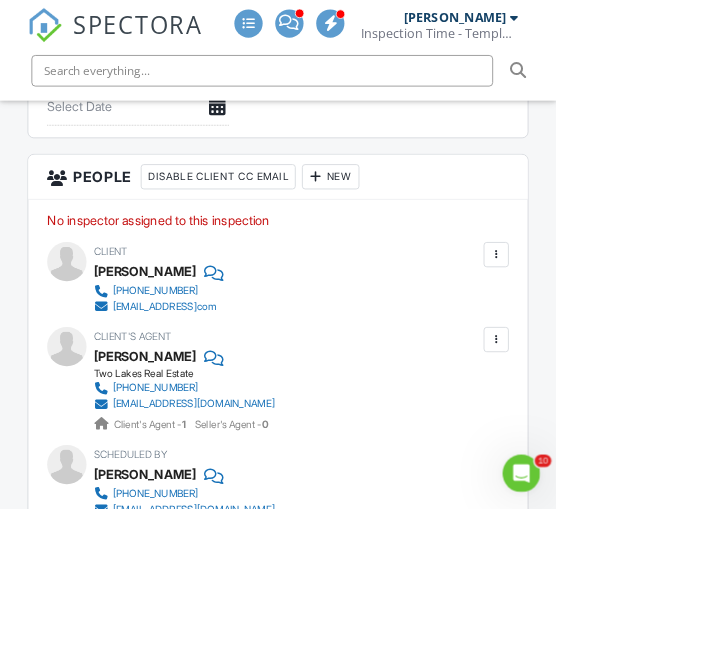 scroll, scrollTop: 2884, scrollLeft: 0, axis: vertical 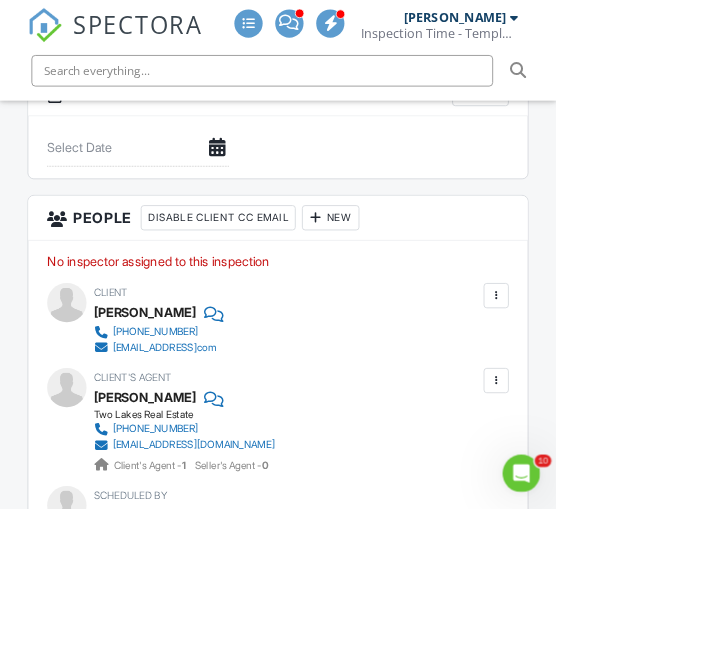 click at bounding box center (401, 277) 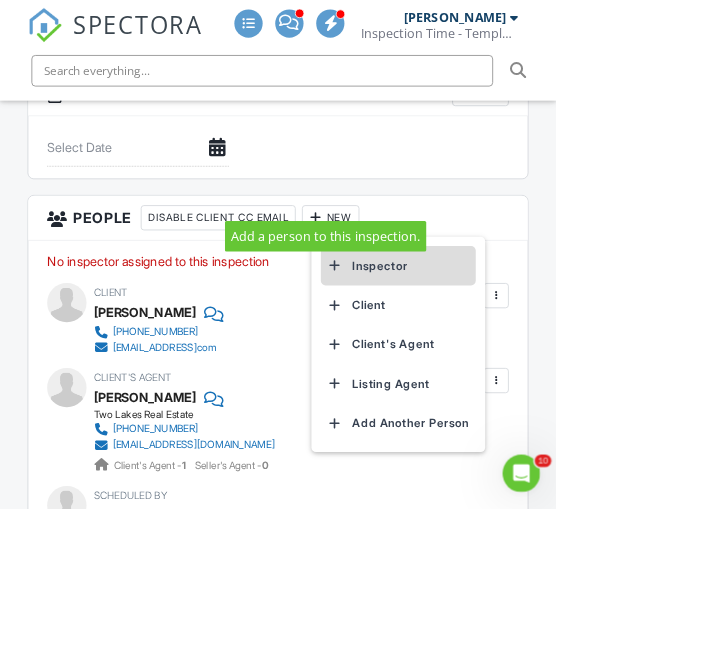 click on "Inspector" at bounding box center (506, 338) 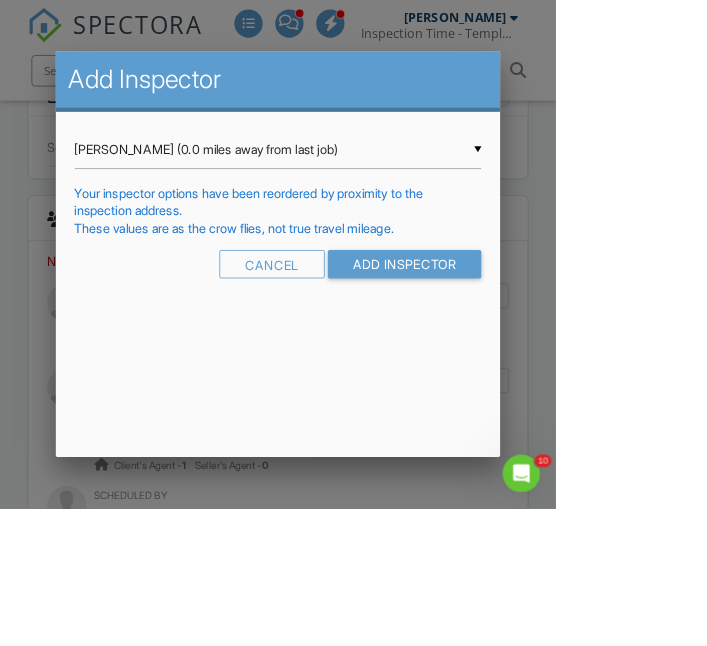 click on "Kris Cline (0.0 miles away from last job)" at bounding box center (354, 190) 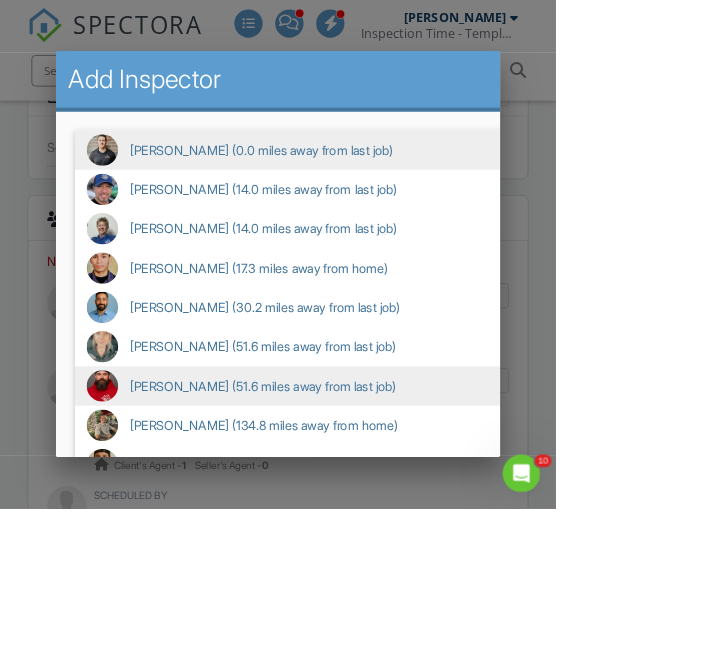 click on "Aaron Davis (51.6 miles away from last job)" at bounding box center [430, 491] 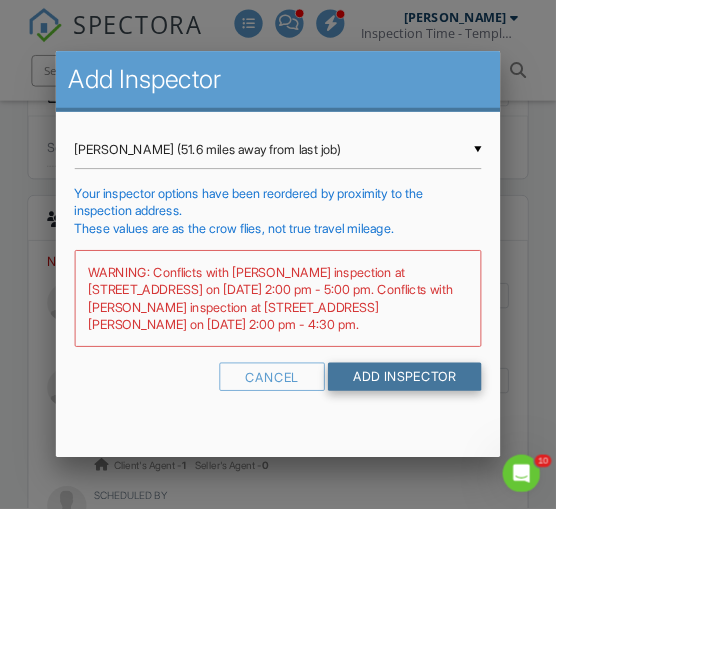 click on "Add Inspector" at bounding box center [515, 479] 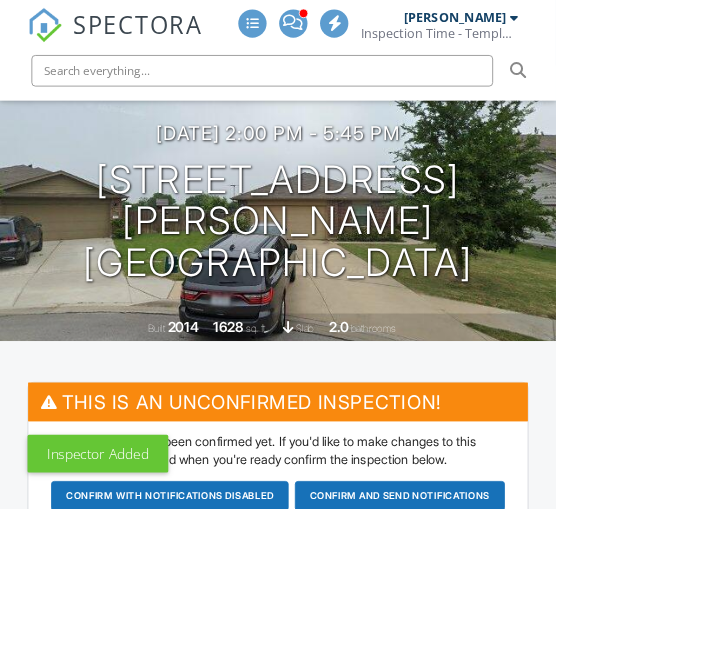 scroll, scrollTop: 240, scrollLeft: 0, axis: vertical 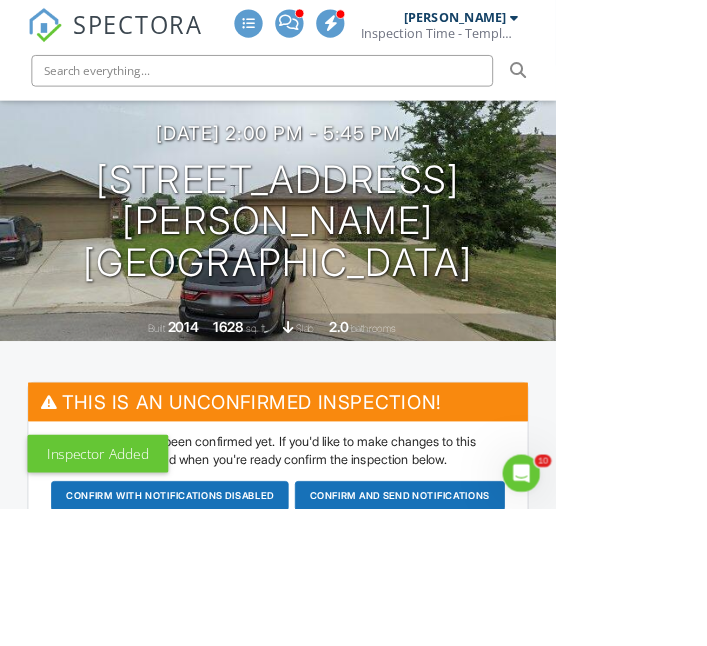 click on "Confirm and send notifications" at bounding box center [216, 631] 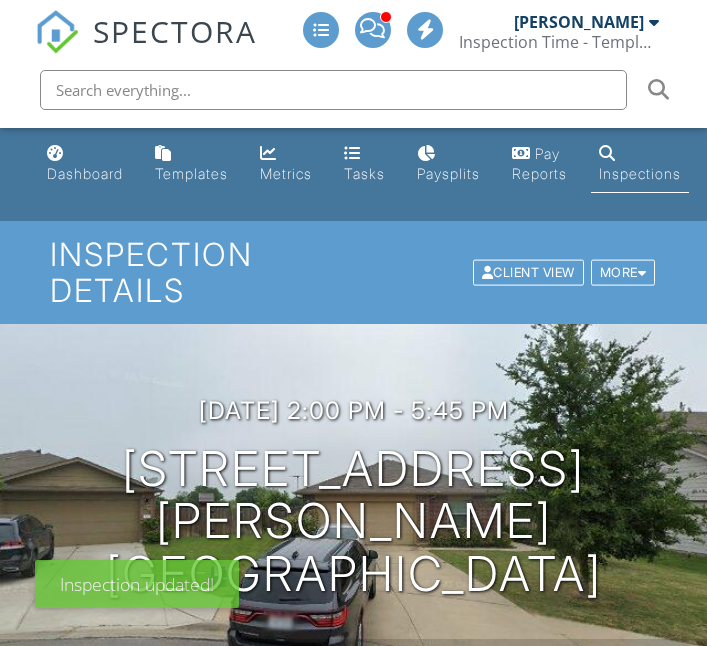 scroll, scrollTop: 0, scrollLeft: 0, axis: both 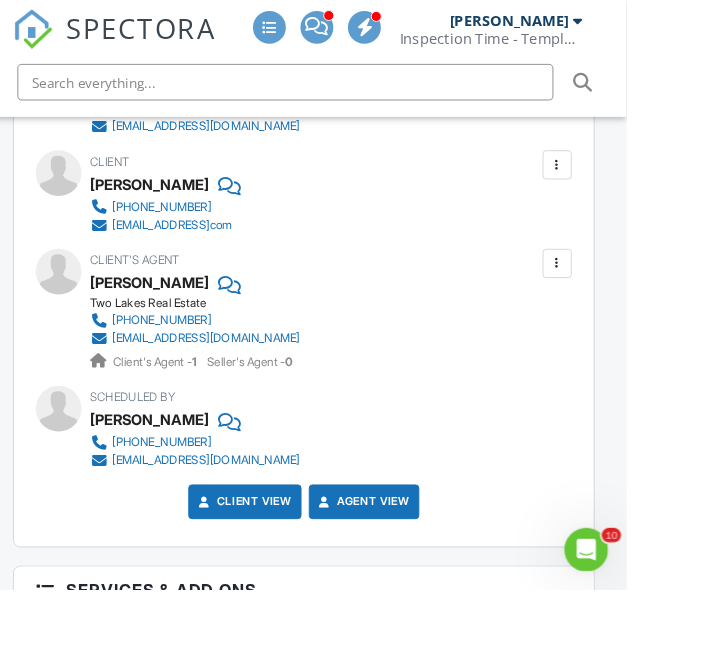 click at bounding box center (631, 180) 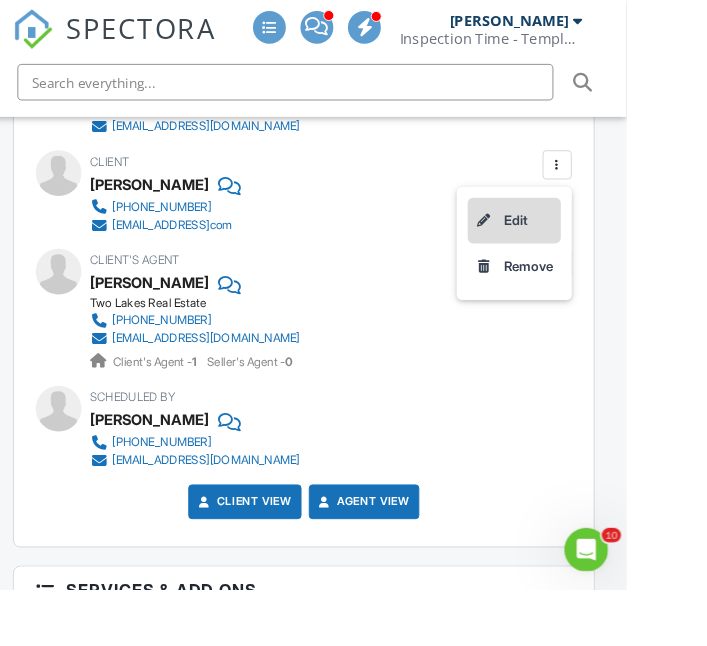 click on "Edit" at bounding box center [584, 241] 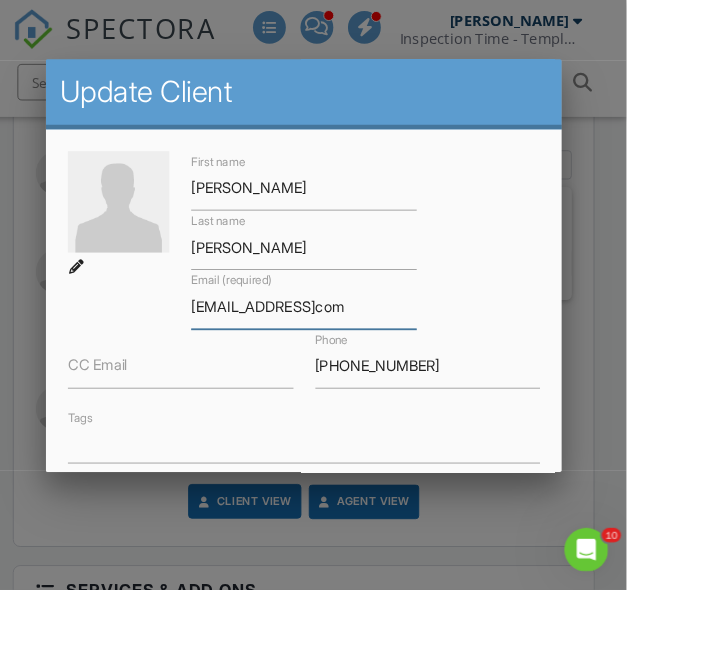 click on "[EMAIL_ADDRESS]com" at bounding box center (353, 336) 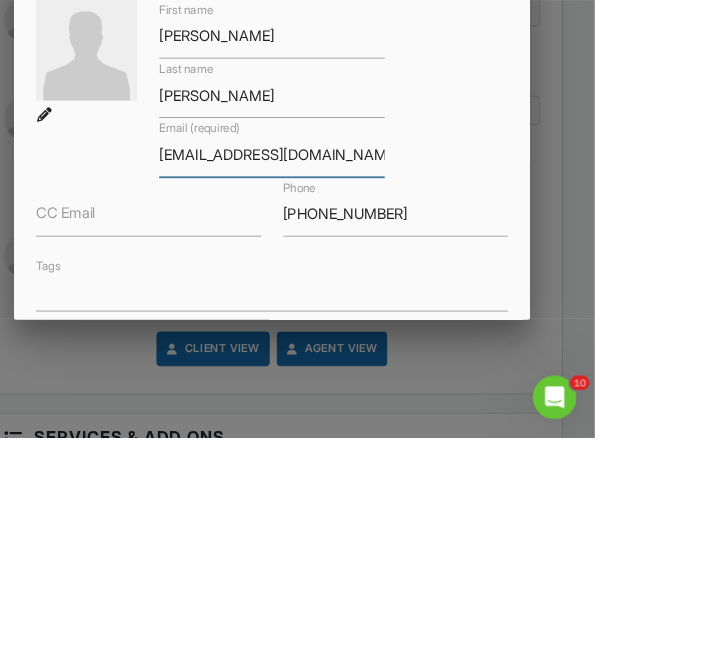 scroll, scrollTop: 2998, scrollLeft: 0, axis: vertical 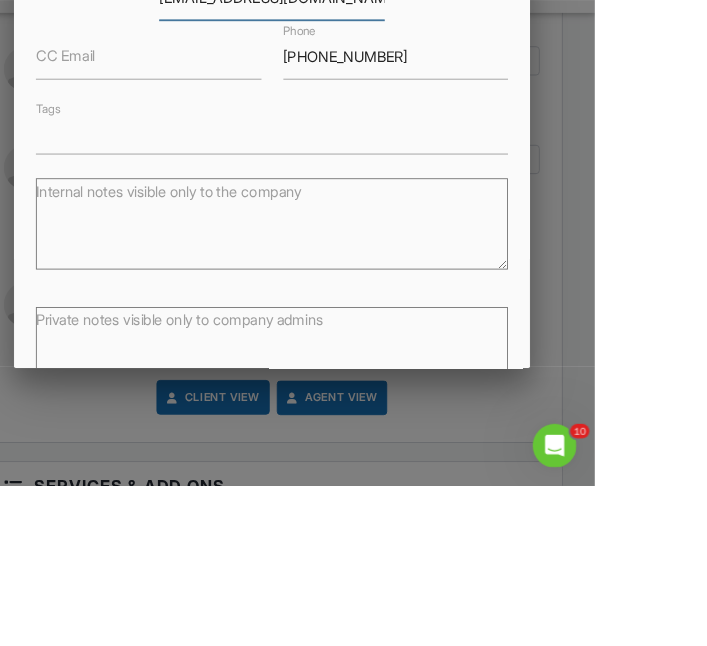 type on "jasonalvarez87ja@gmail.com" 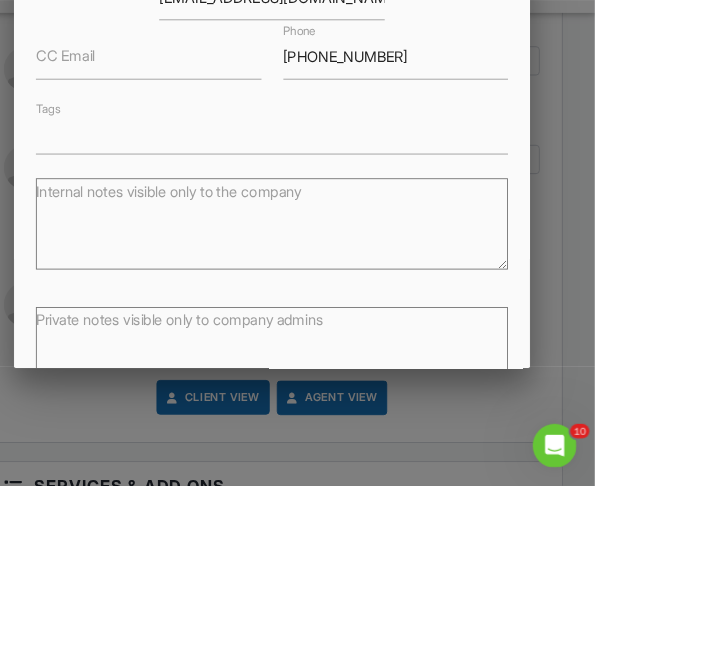 click on "Save" at bounding box center (559, 584) 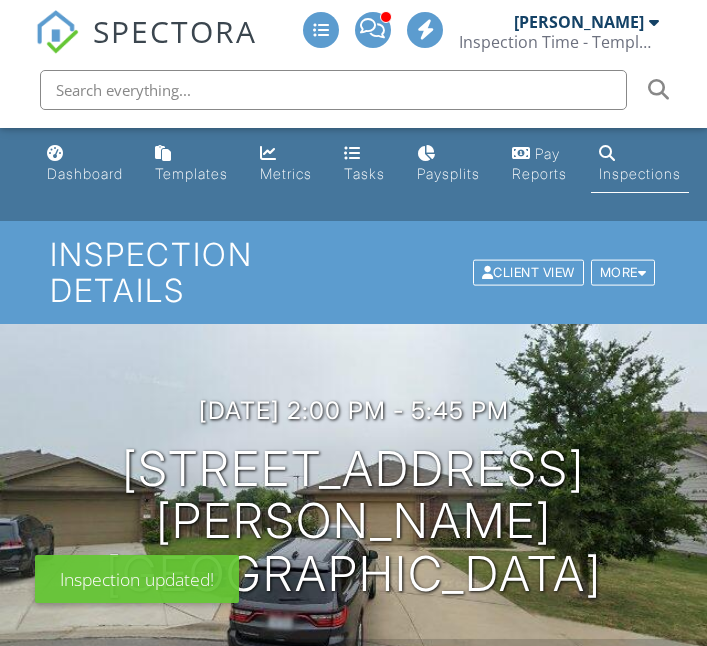 scroll, scrollTop: 0, scrollLeft: 0, axis: both 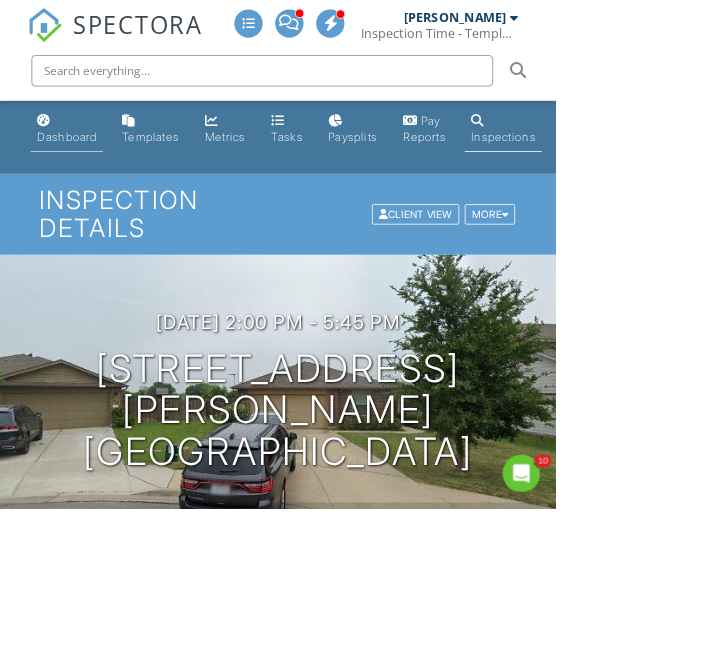 click on "Dashboard" at bounding box center (85, 173) 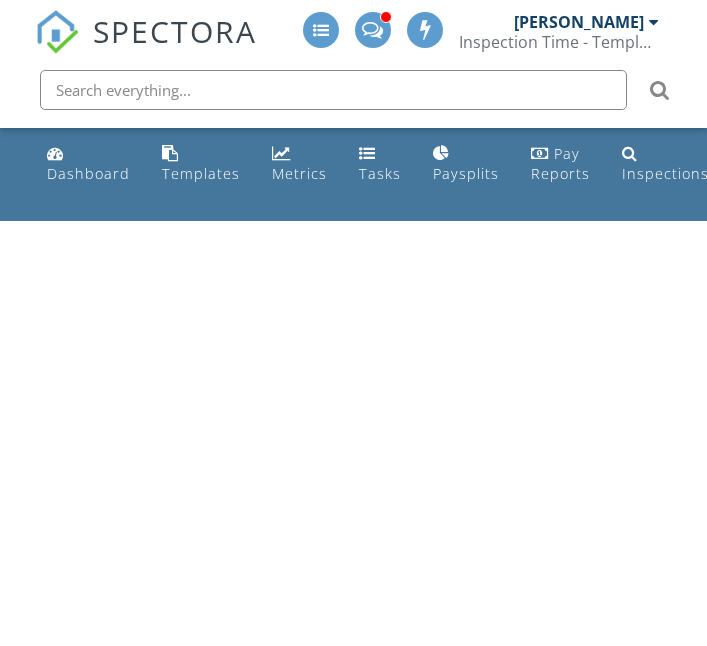 scroll, scrollTop: 0, scrollLeft: 0, axis: both 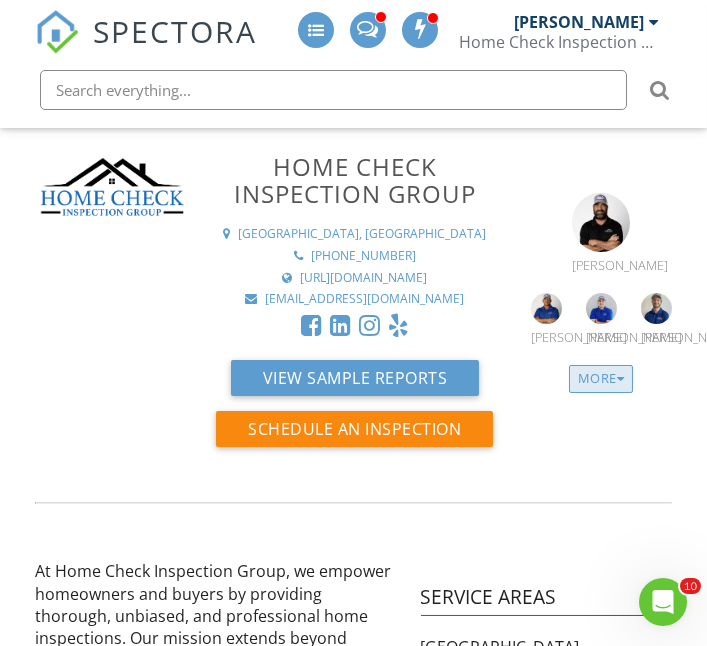 click on "More" at bounding box center [601, 379] 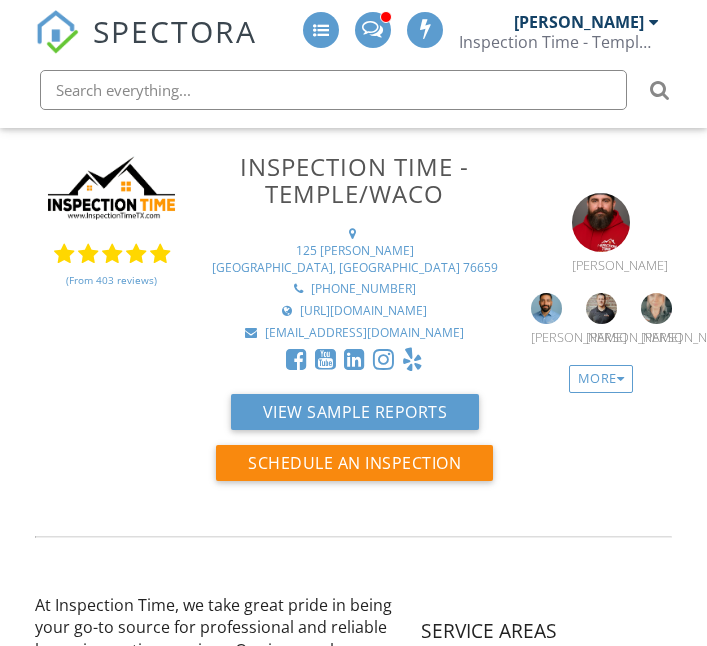 scroll, scrollTop: 0, scrollLeft: 0, axis: both 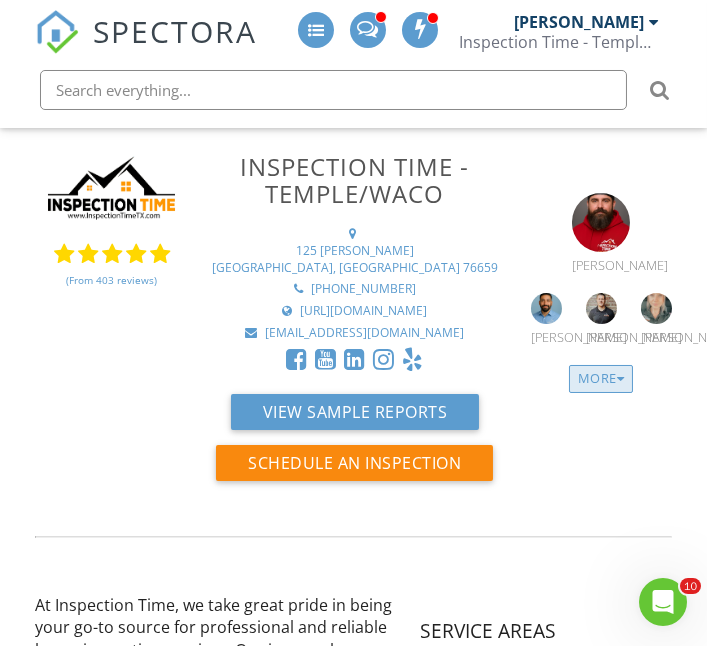 click at bounding box center (621, 379) 